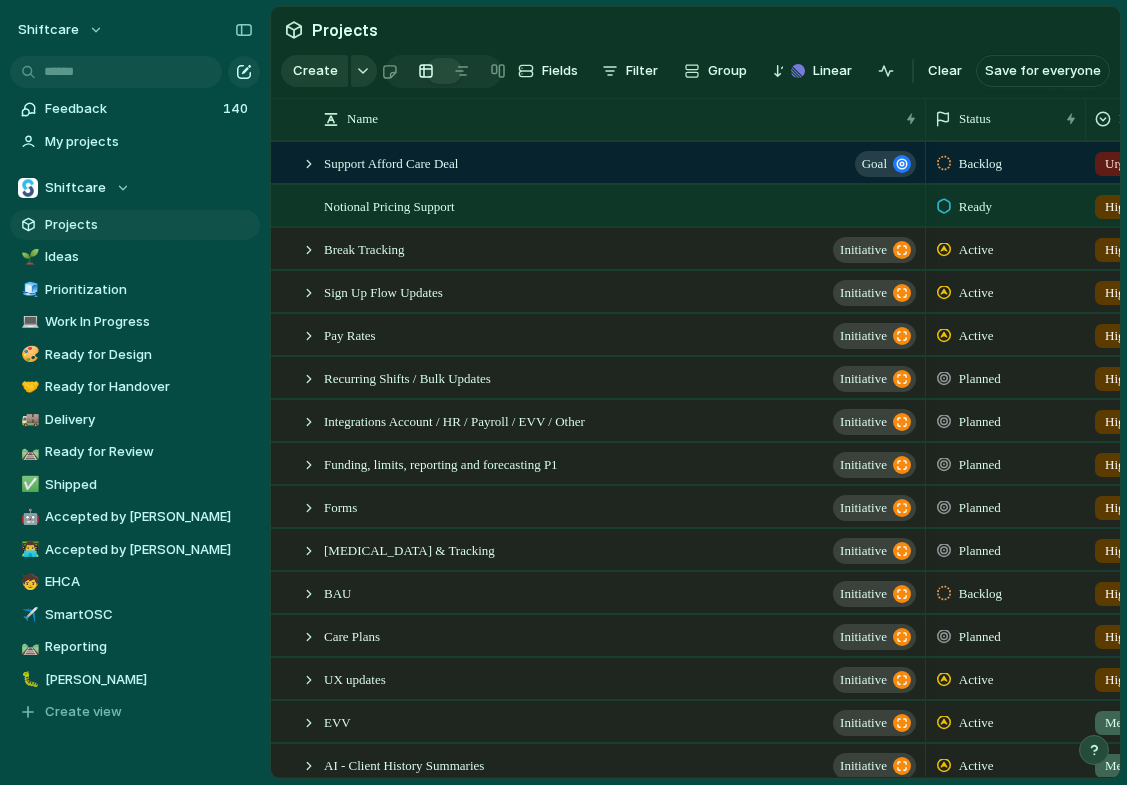 scroll, scrollTop: 0, scrollLeft: 0, axis: both 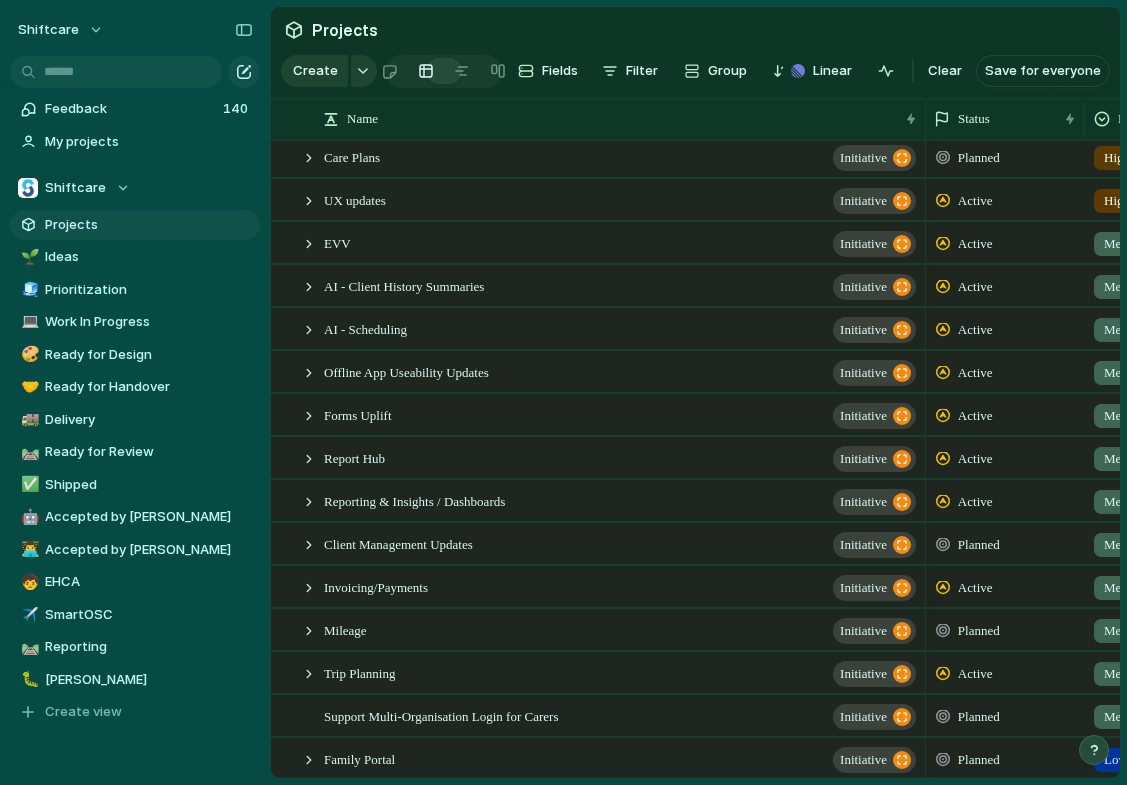 click on "Planned   Active   Completed" at bounding box center [563, 392] 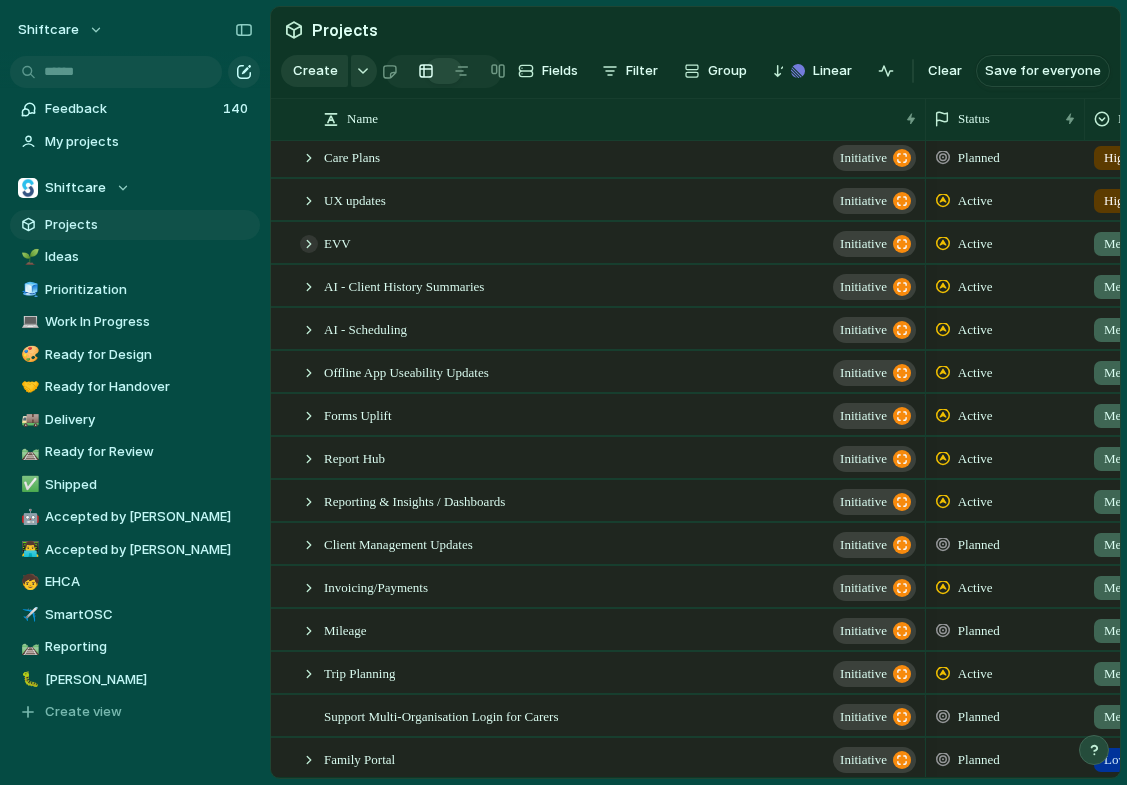 click at bounding box center (309, 244) 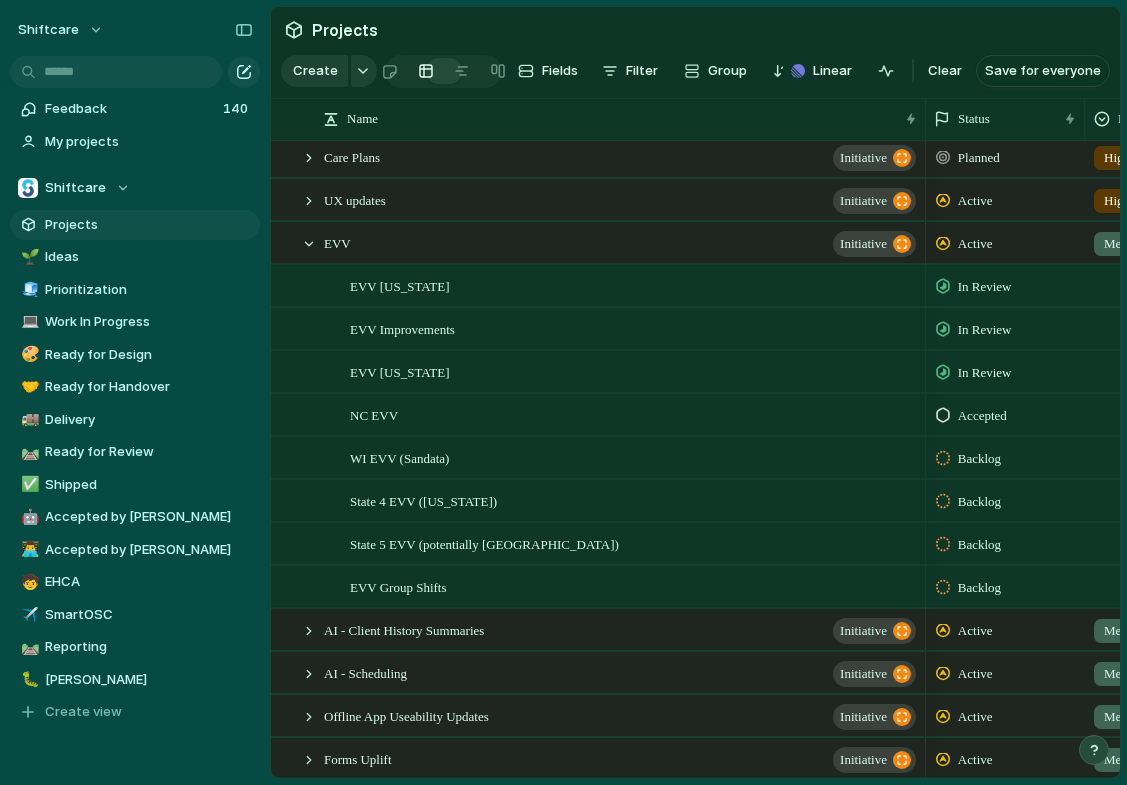 click on "In Review" at bounding box center [985, 287] 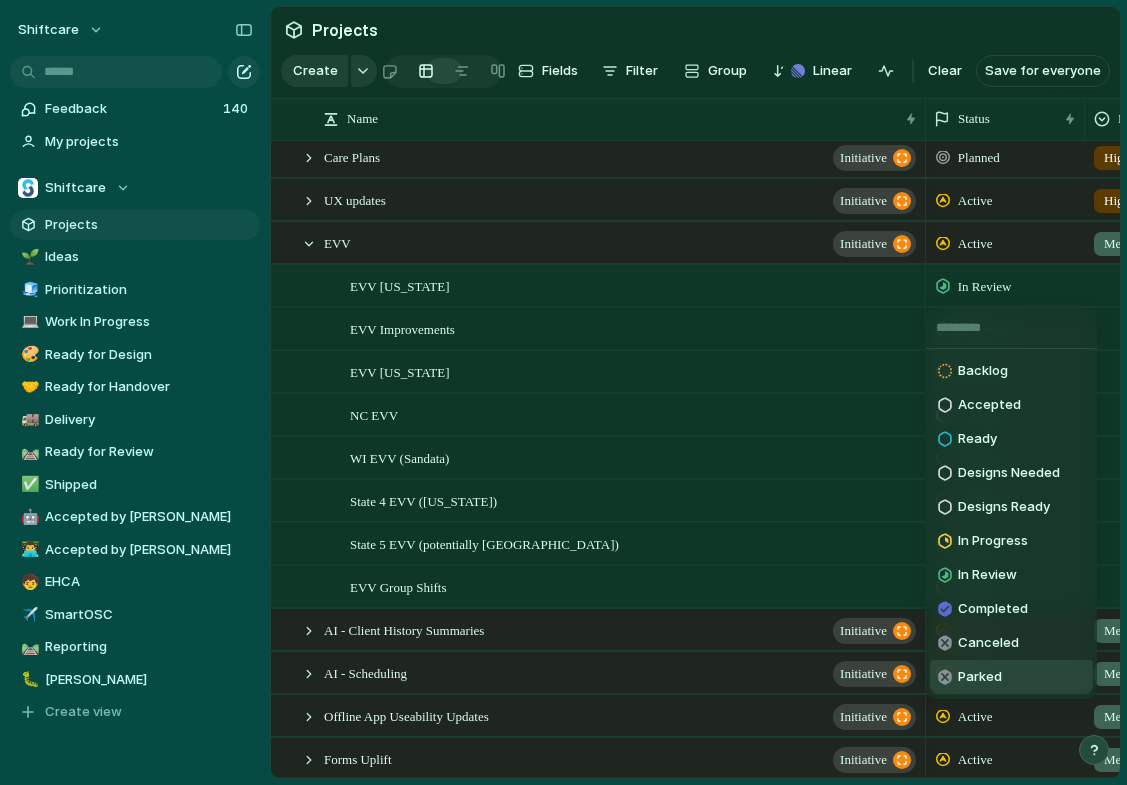click on "Backlog   Accepted   Ready   Designs Needed   Designs Ready   In Progress   In Review   Completed   Canceled   Parked" at bounding box center (563, 392) 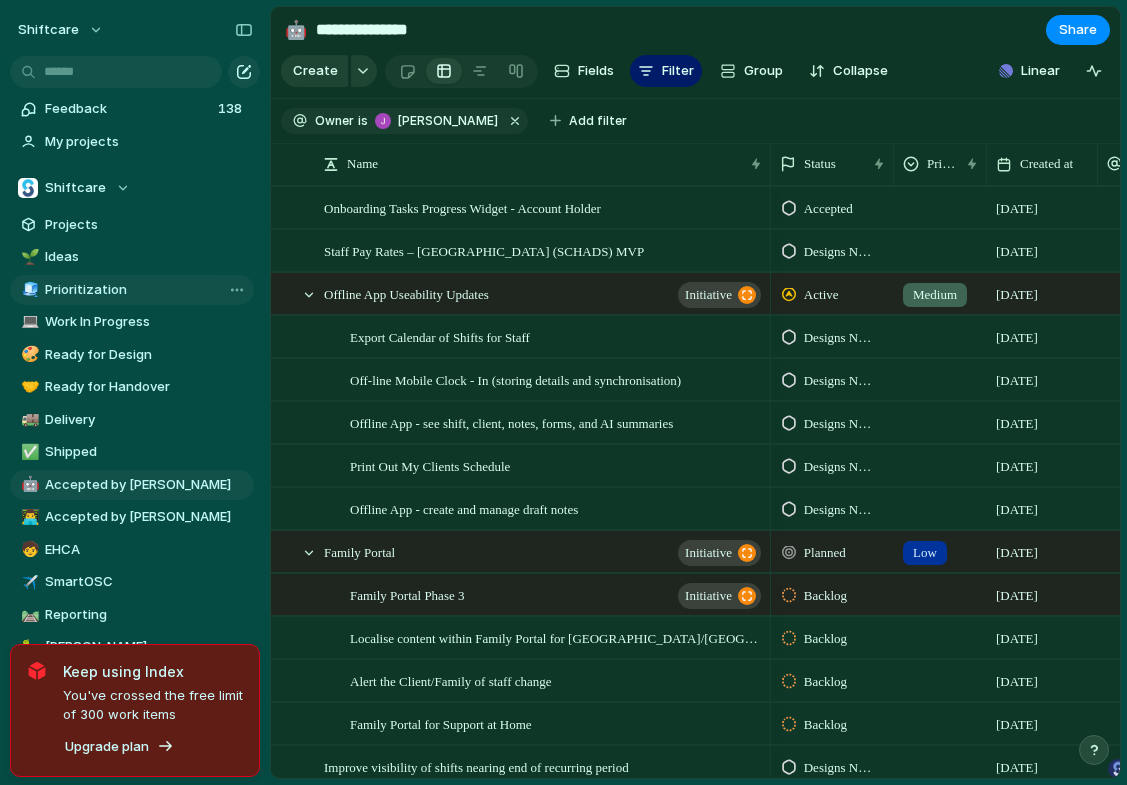 scroll, scrollTop: 0, scrollLeft: 0, axis: both 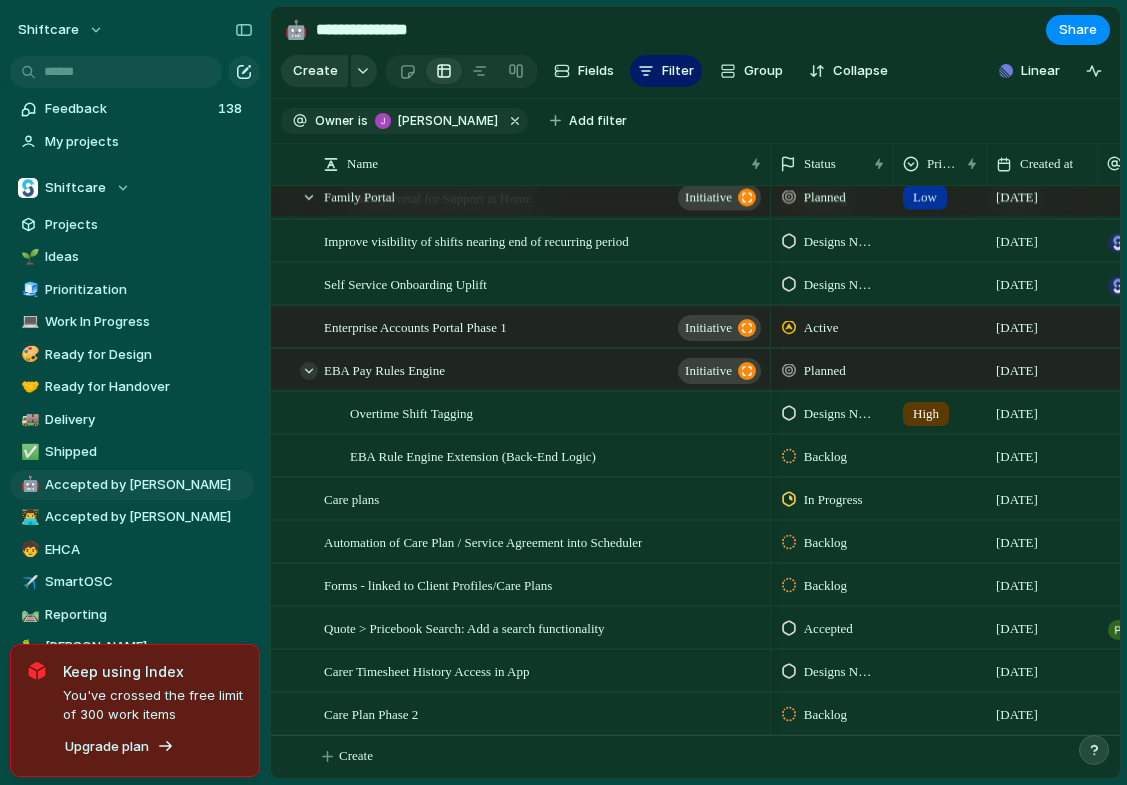click at bounding box center (309, 371) 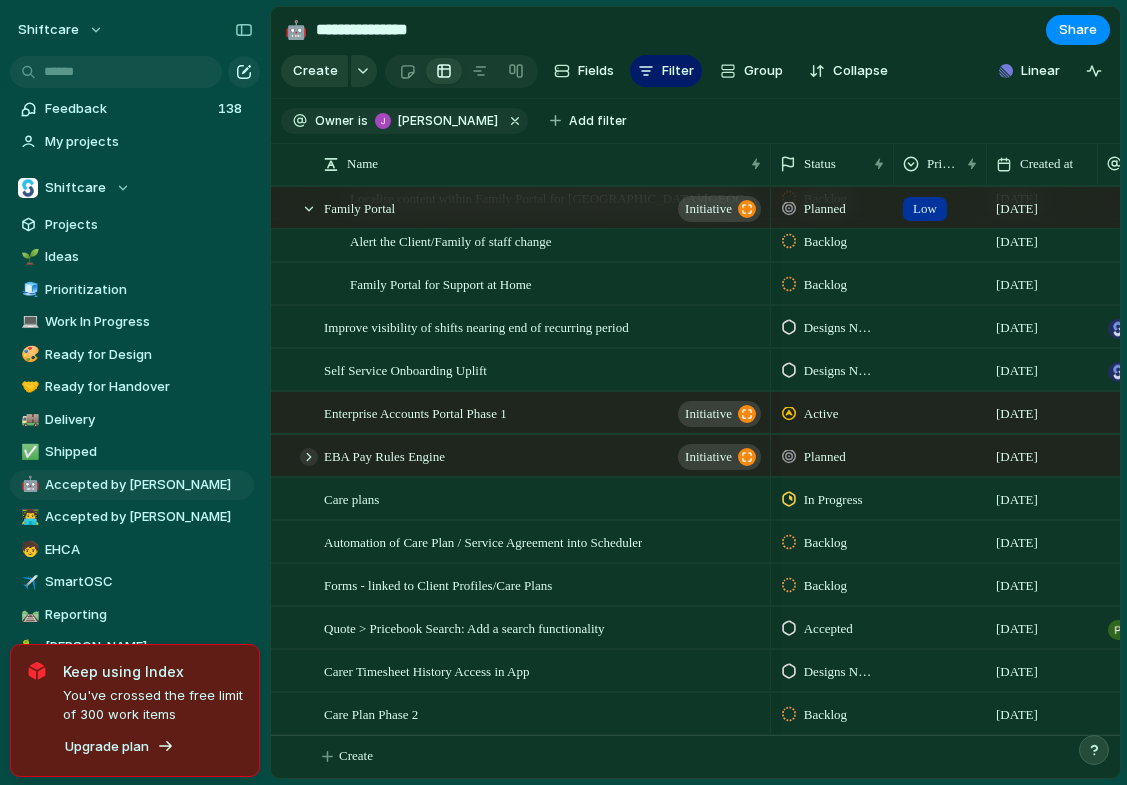 scroll, scrollTop: 260, scrollLeft: 0, axis: vertical 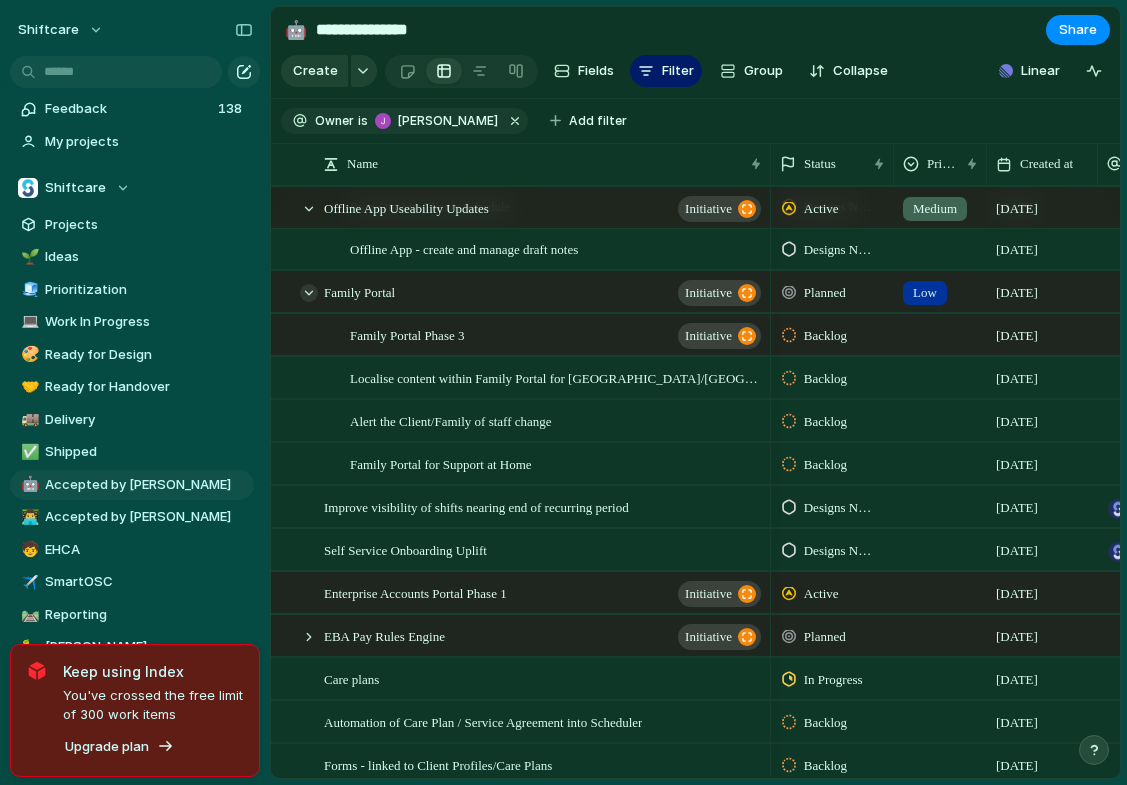 click at bounding box center (309, 293) 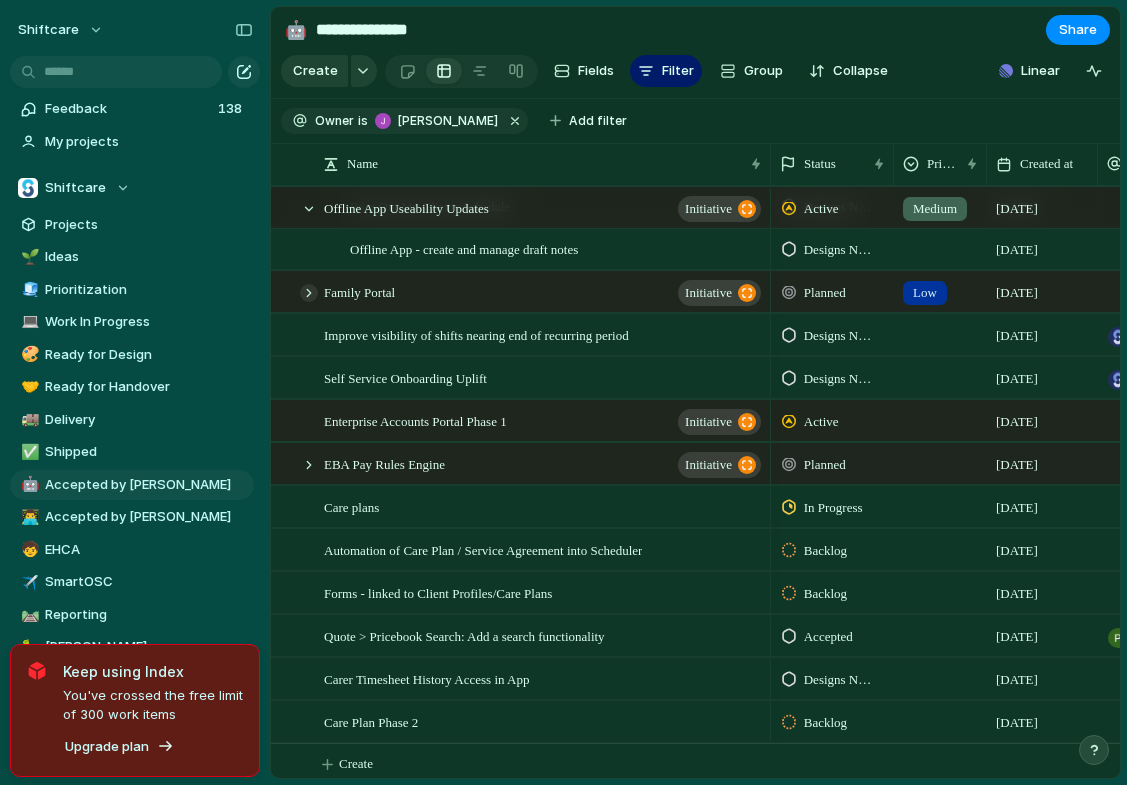scroll, scrollTop: 181, scrollLeft: 0, axis: vertical 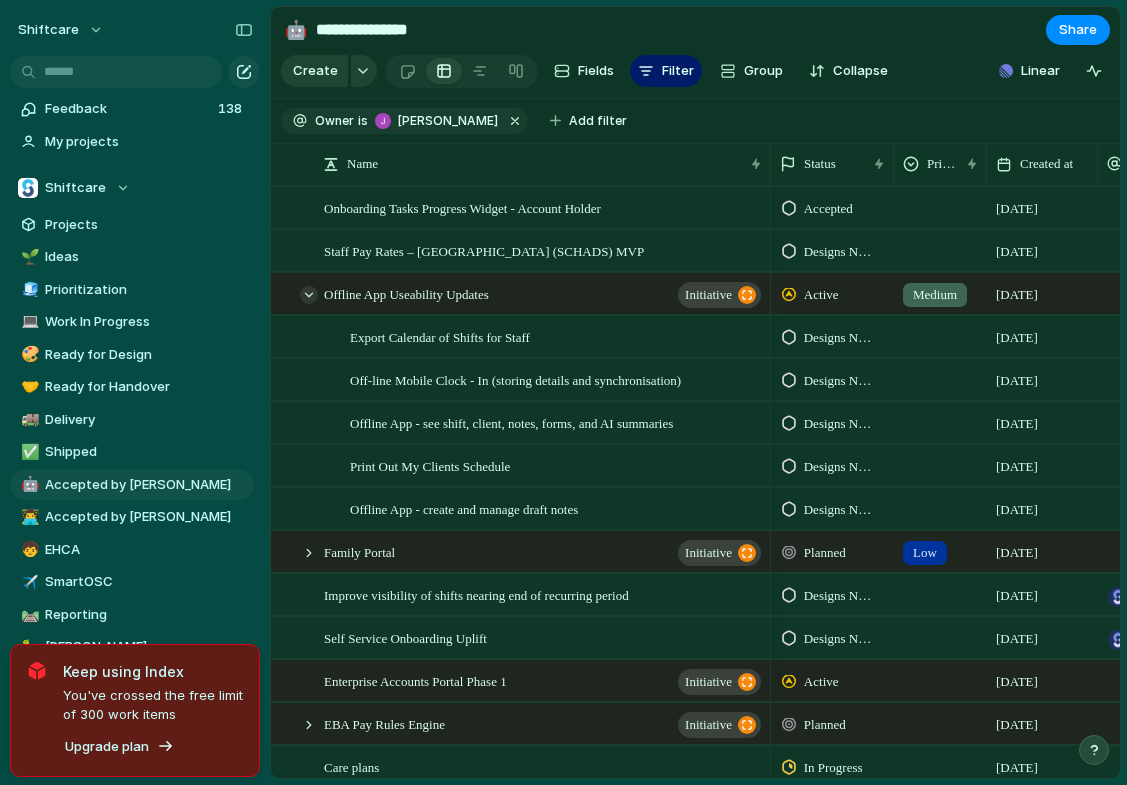 click at bounding box center (309, 295) 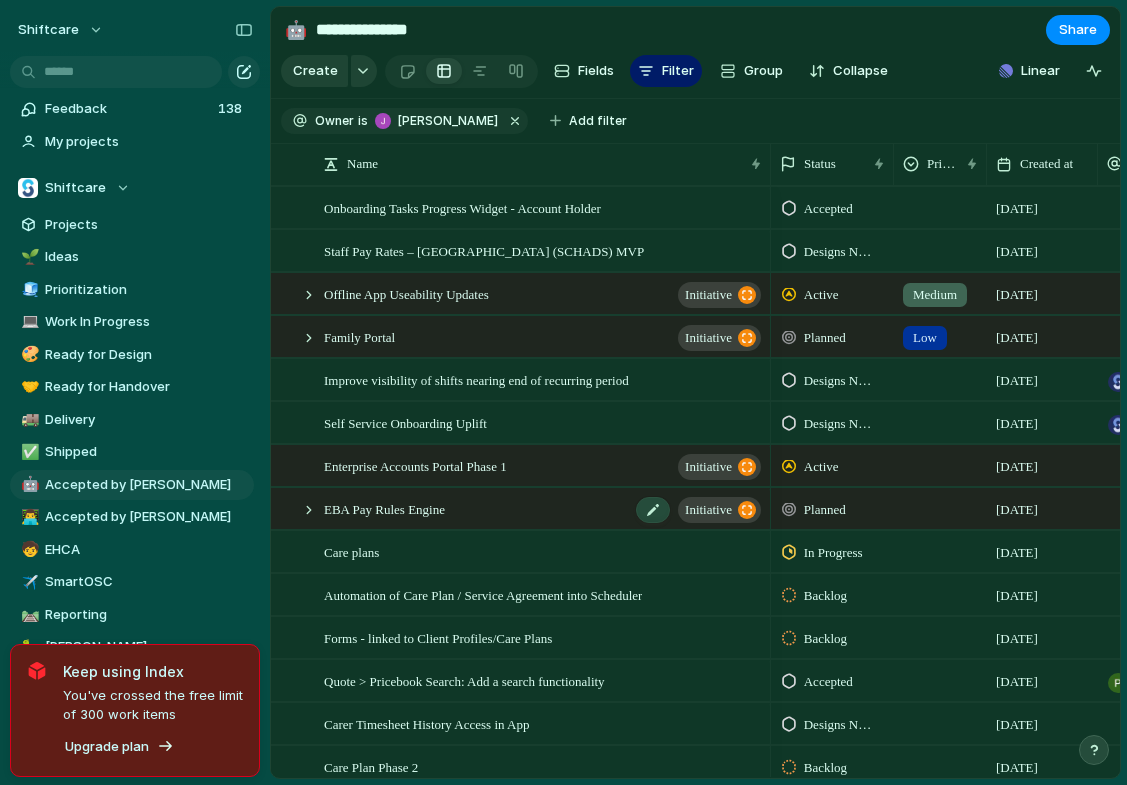 scroll, scrollTop: 20, scrollLeft: 0, axis: vertical 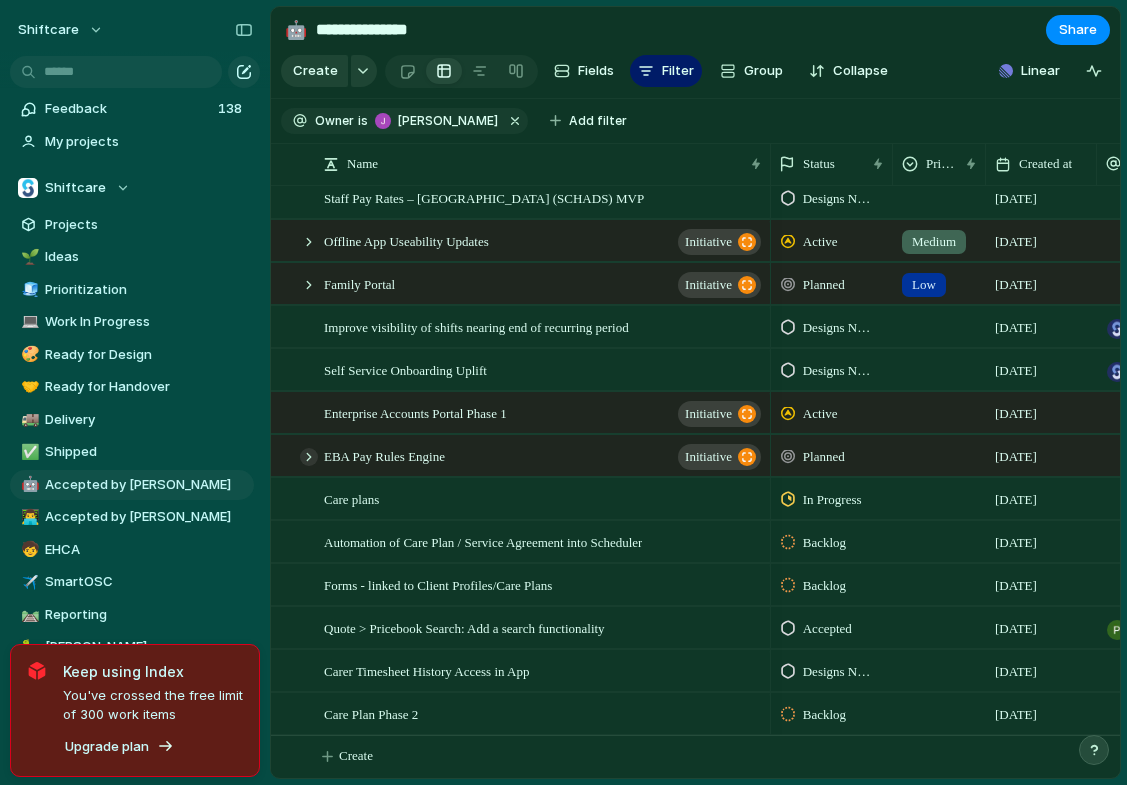click at bounding box center [309, 457] 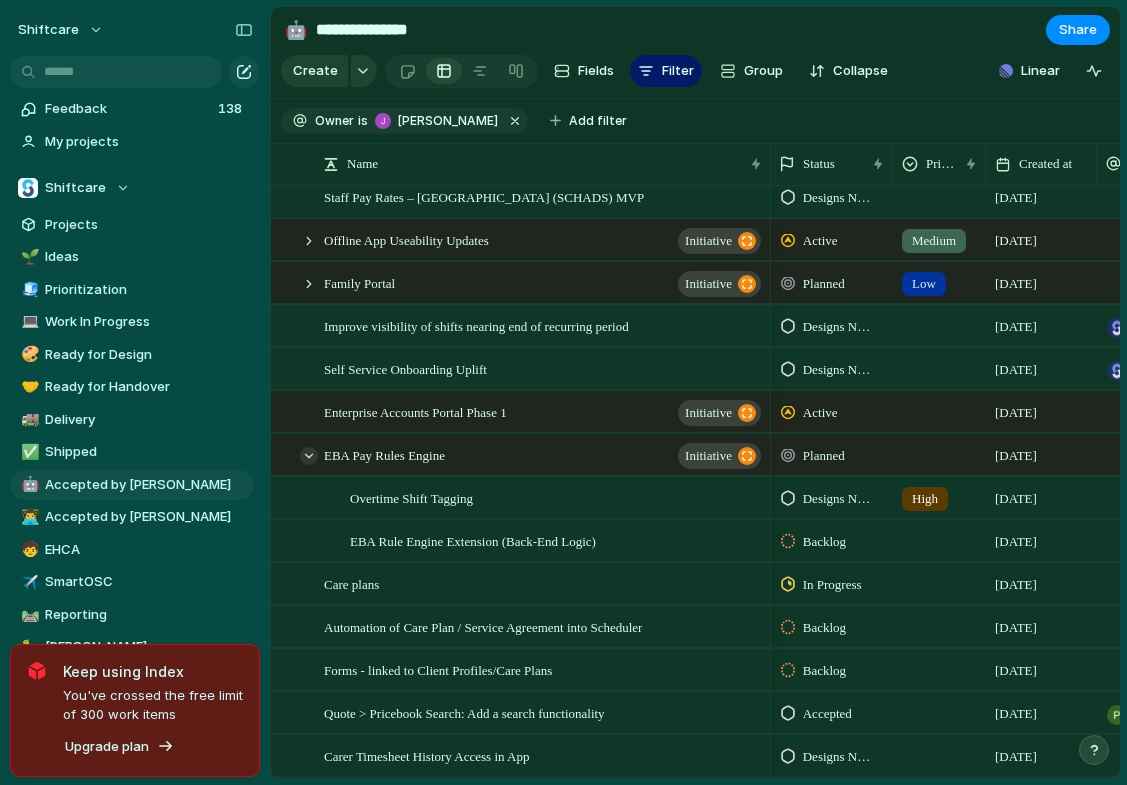 click at bounding box center (309, 456) 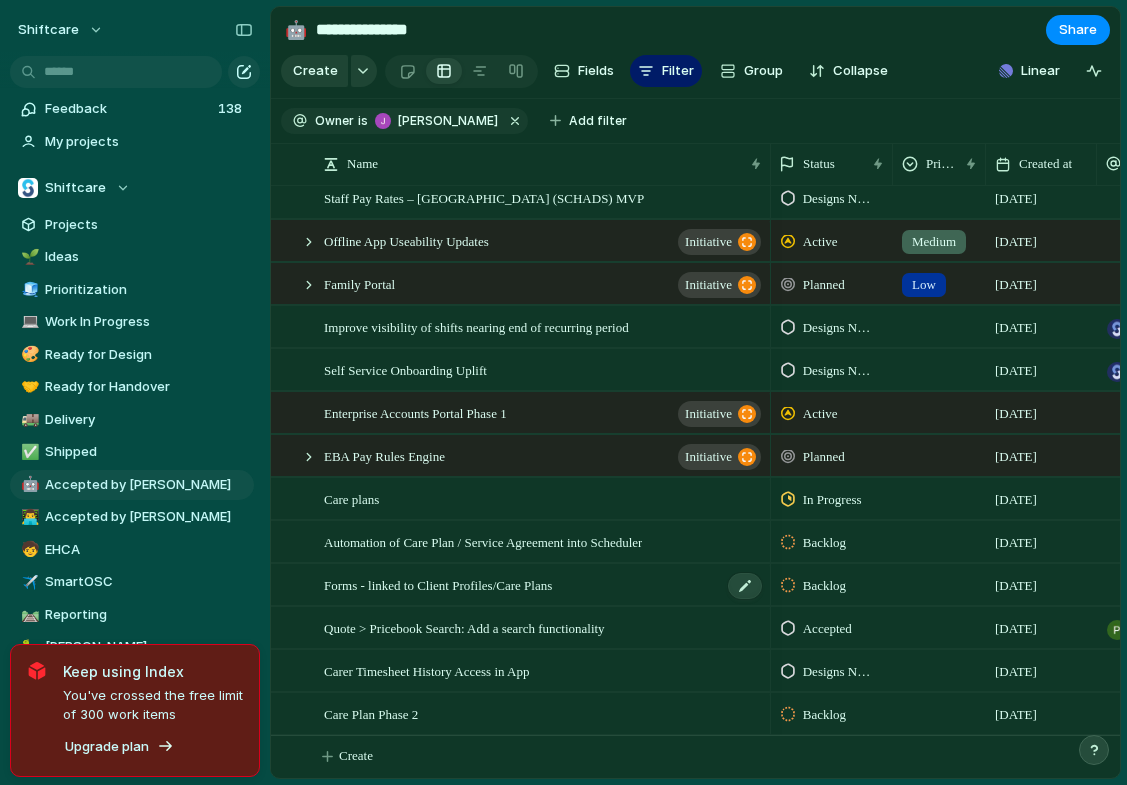 scroll, scrollTop: 0, scrollLeft: 0, axis: both 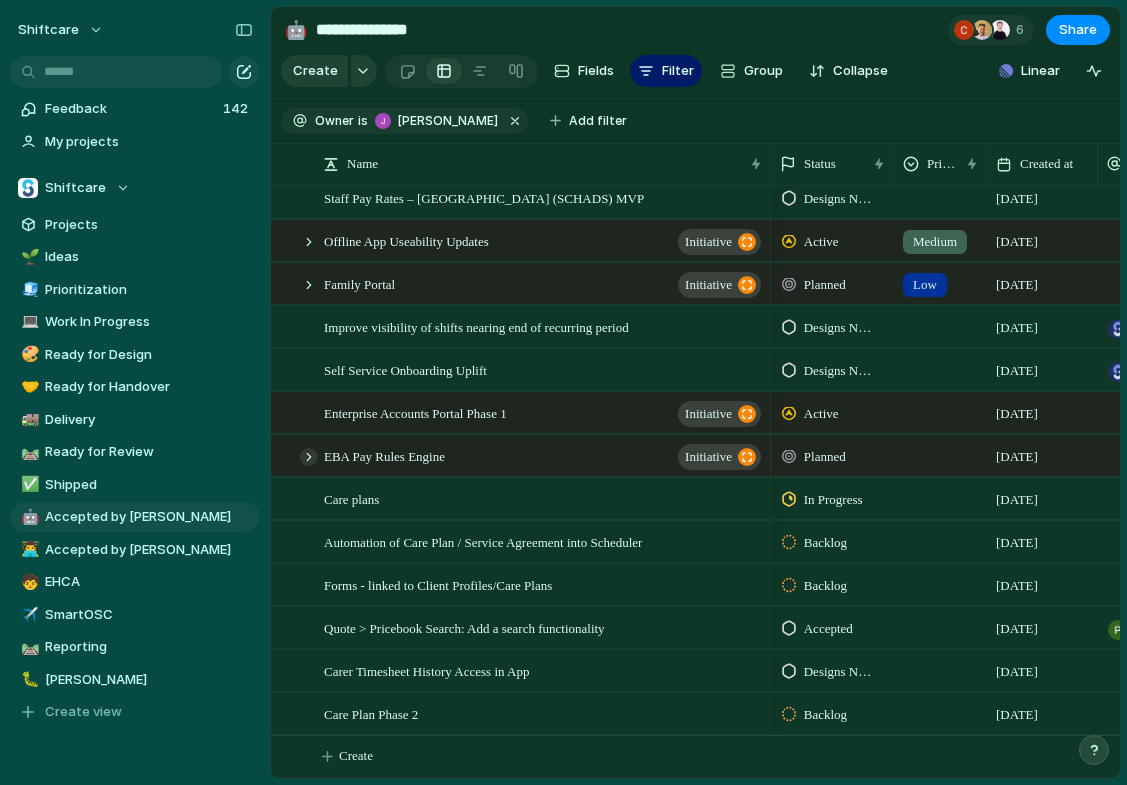 click at bounding box center (309, 457) 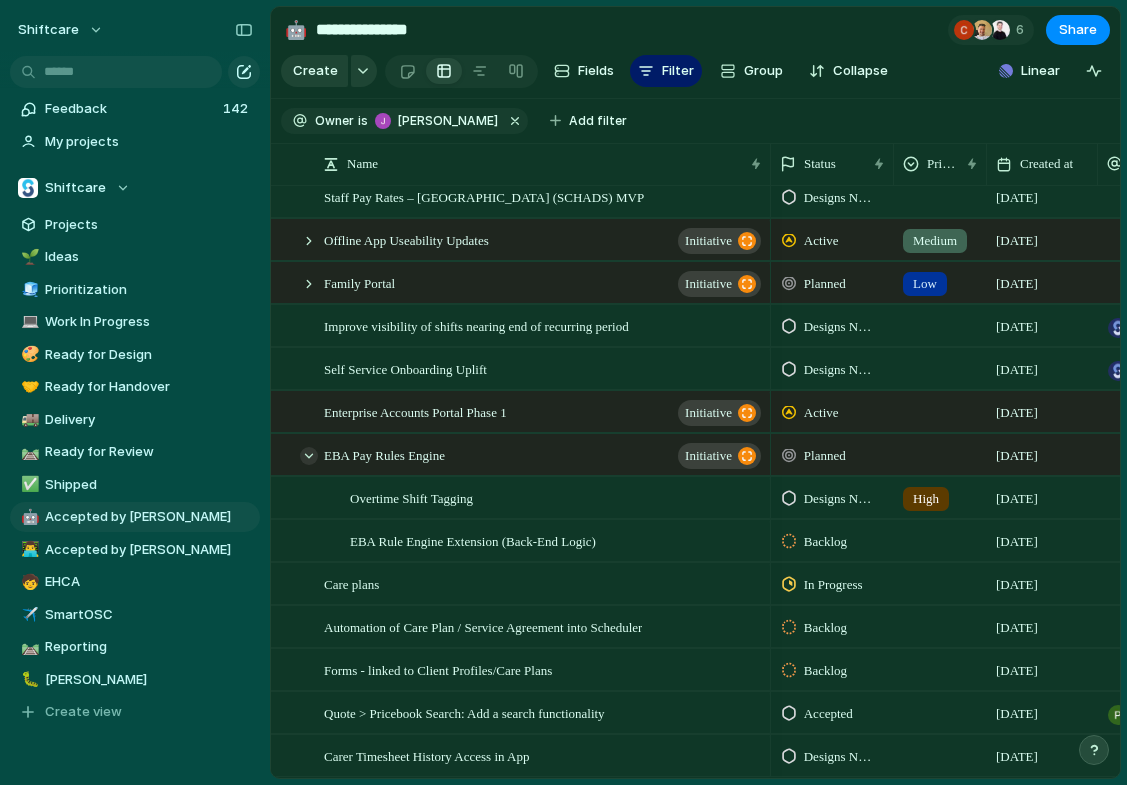 click at bounding box center (309, 456) 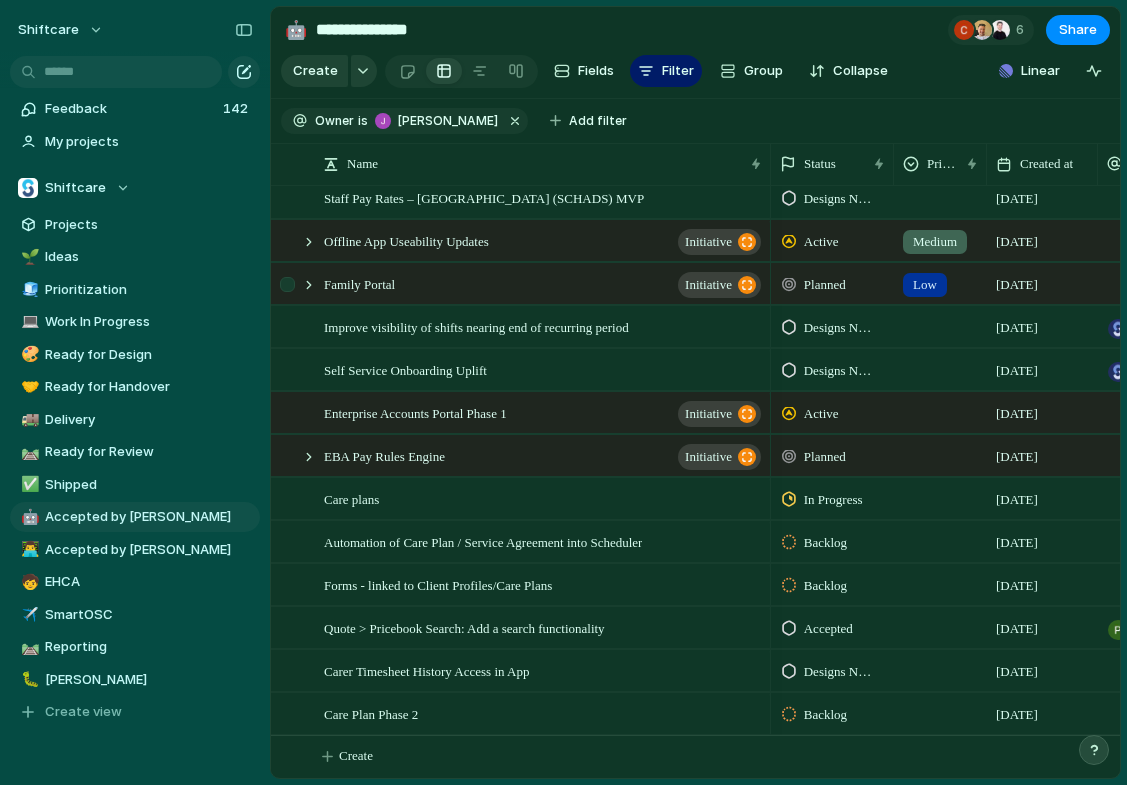 click at bounding box center [290, 291] 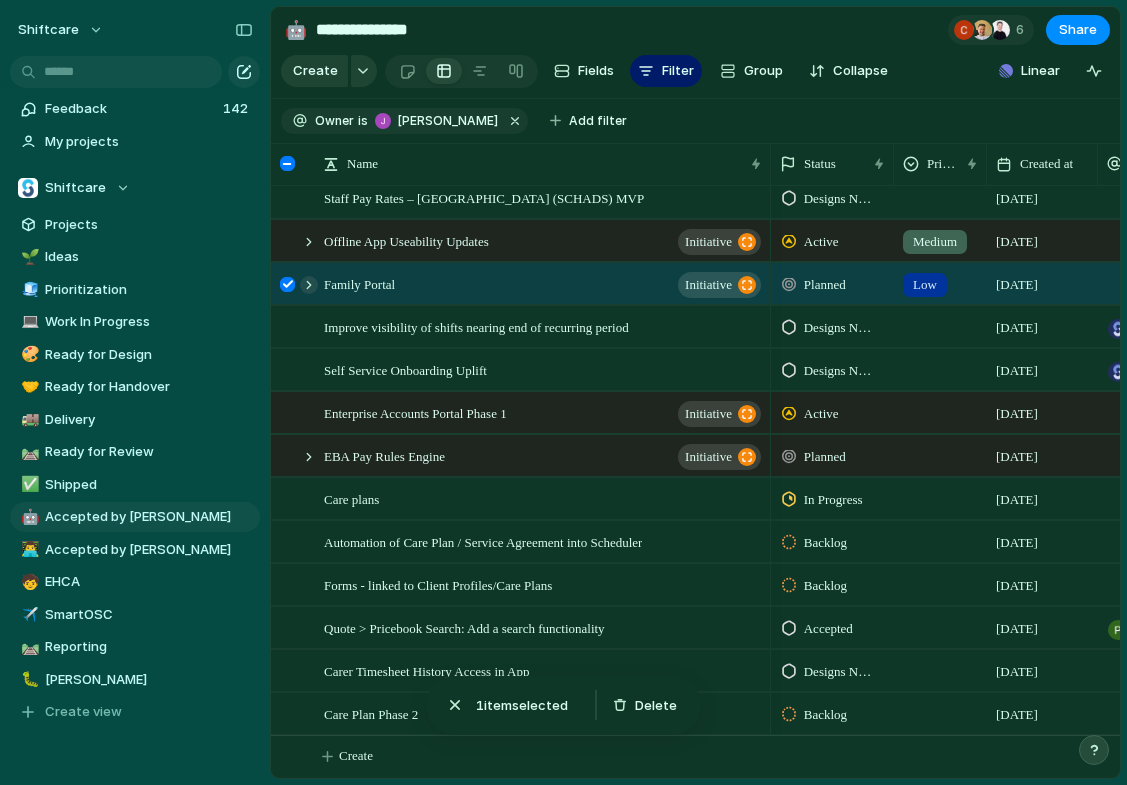 click at bounding box center [309, 285] 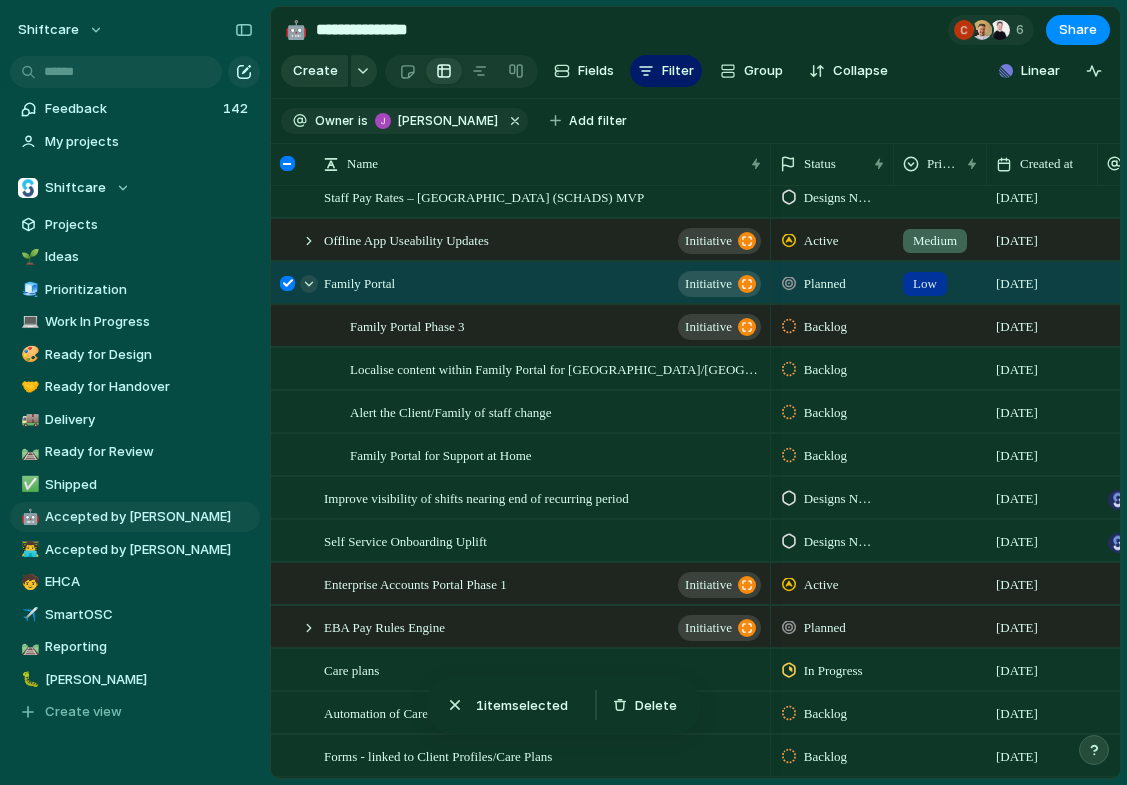 click at bounding box center (309, 284) 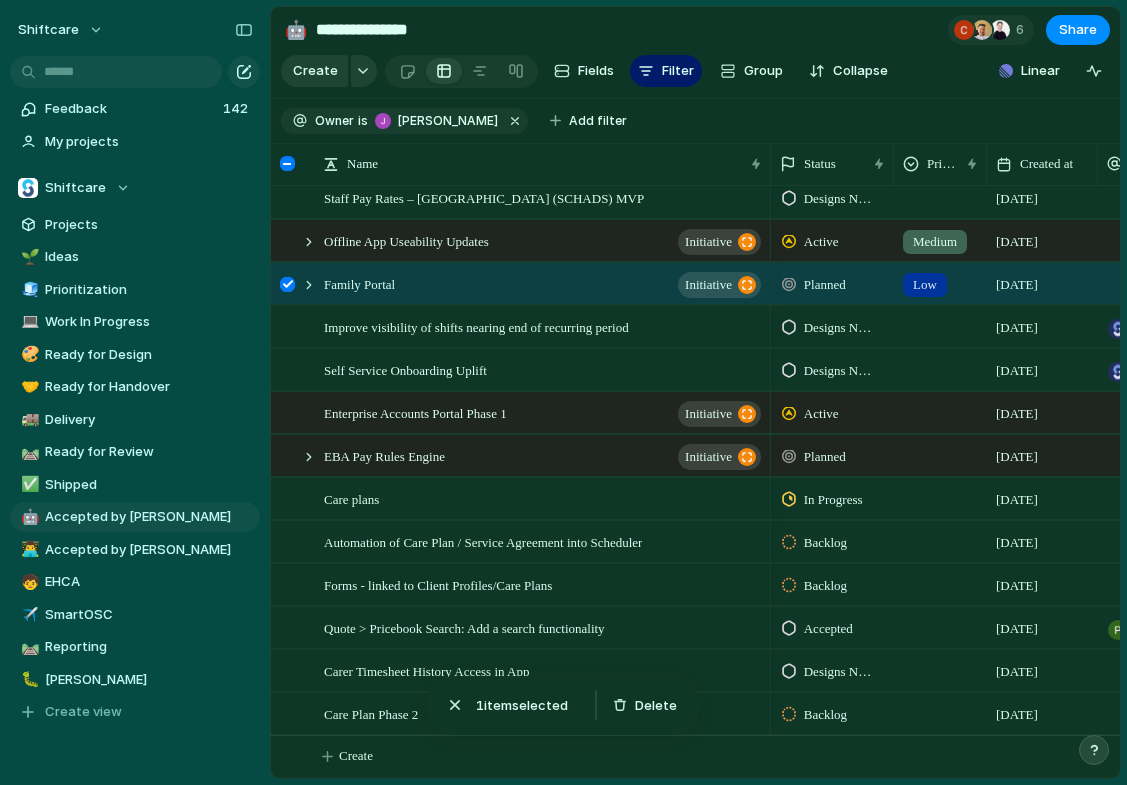 click at bounding box center (287, 284) 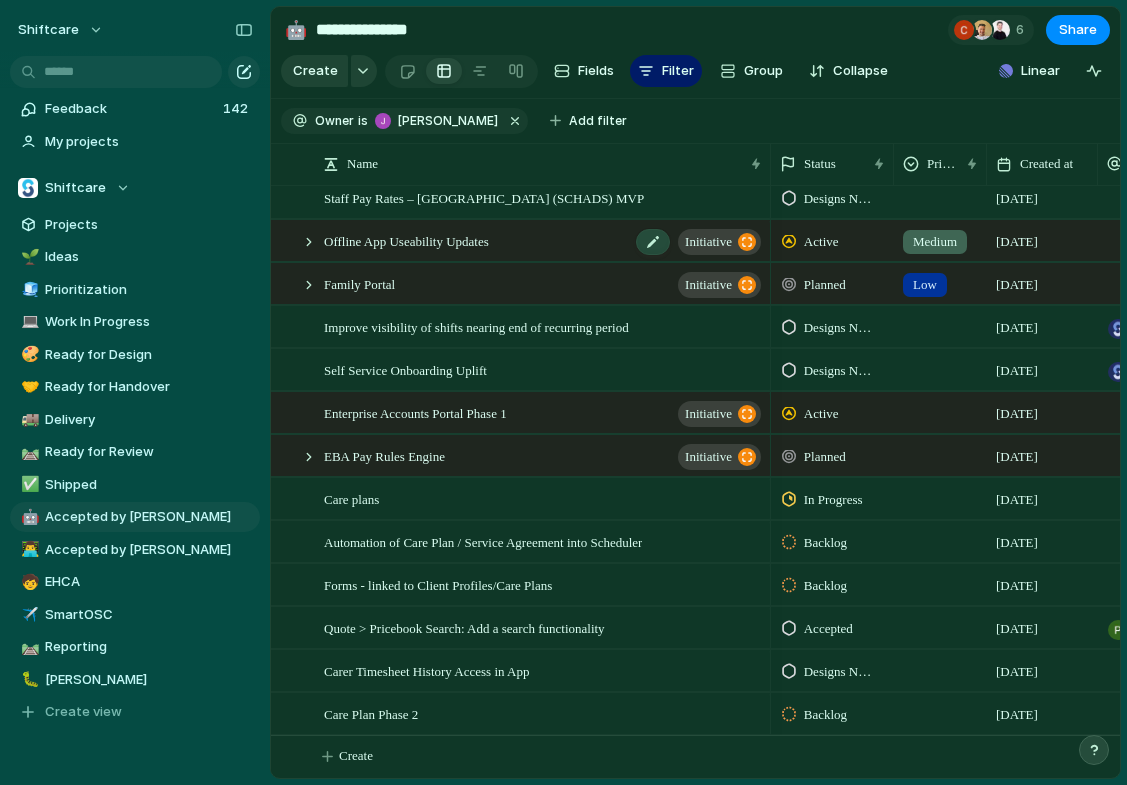 scroll, scrollTop: 0, scrollLeft: 0, axis: both 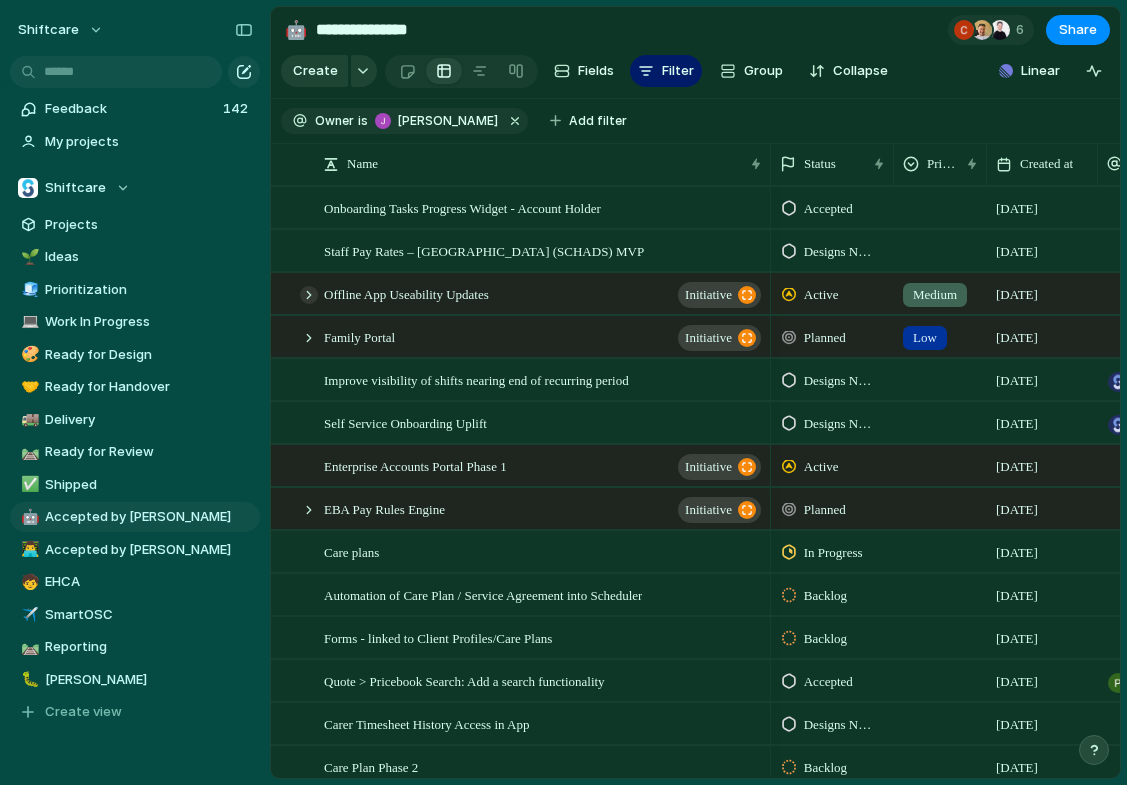 click at bounding box center [309, 295] 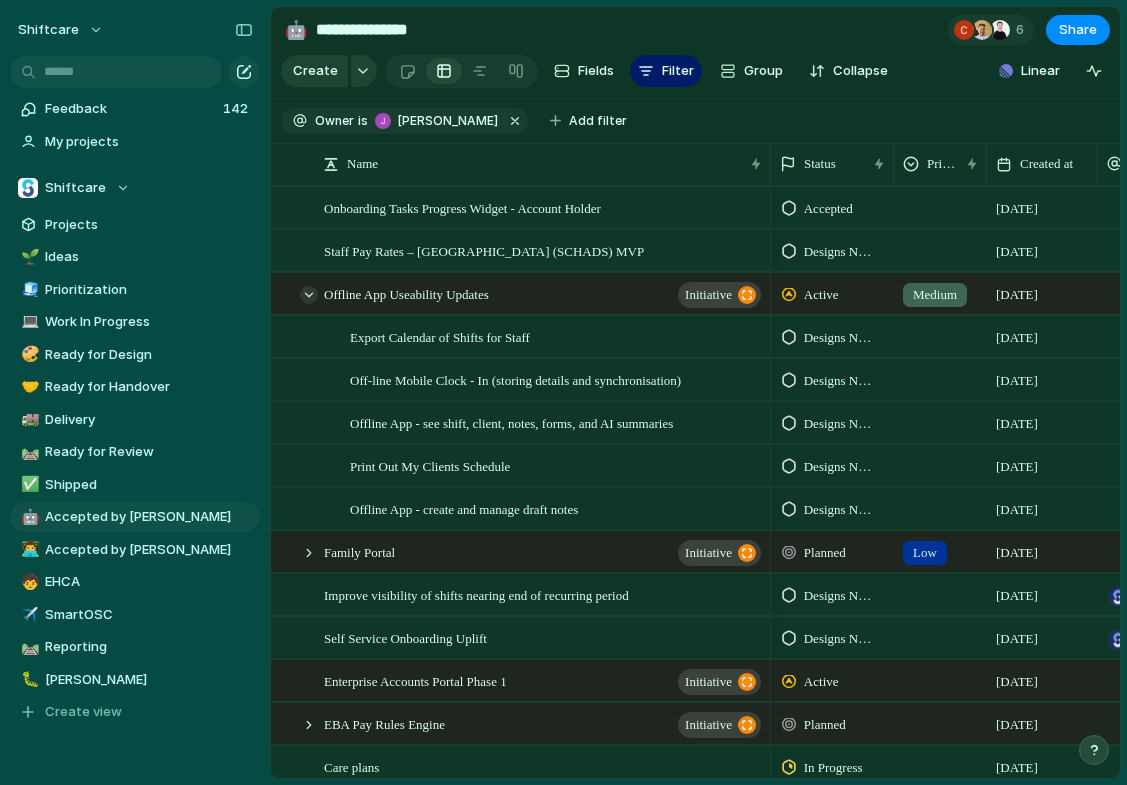 click at bounding box center (309, 295) 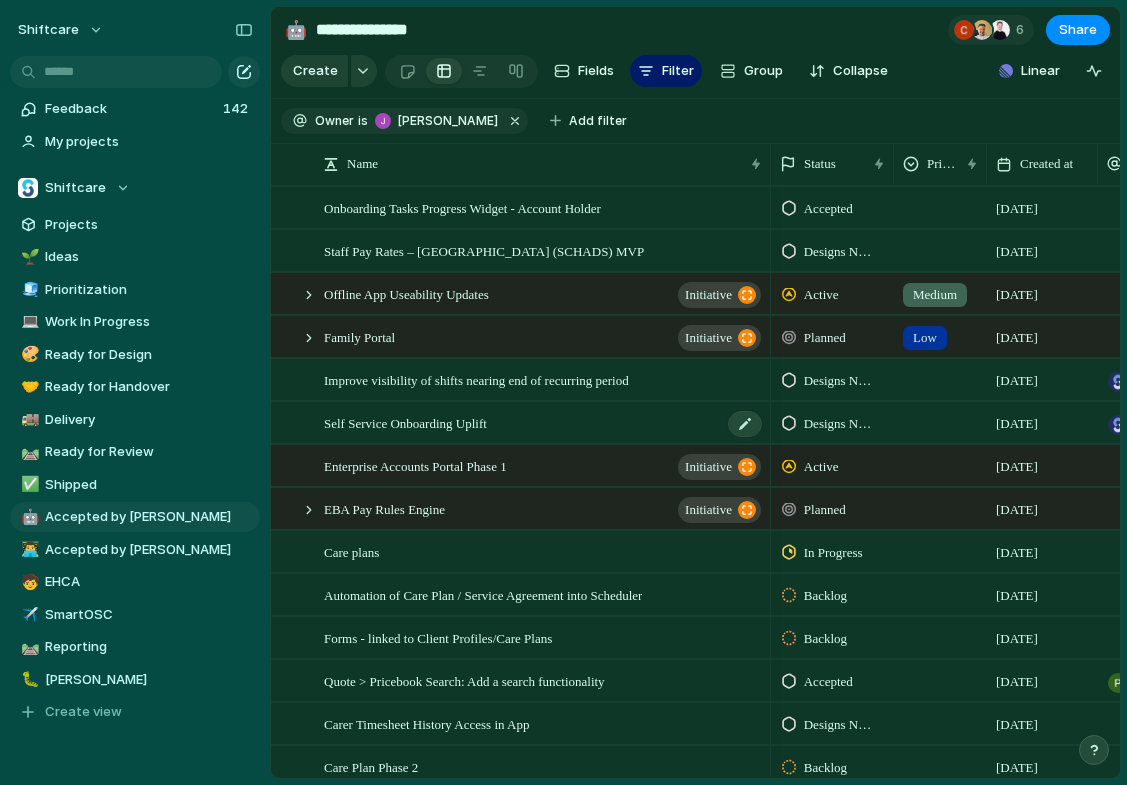 scroll, scrollTop: 54, scrollLeft: 0, axis: vertical 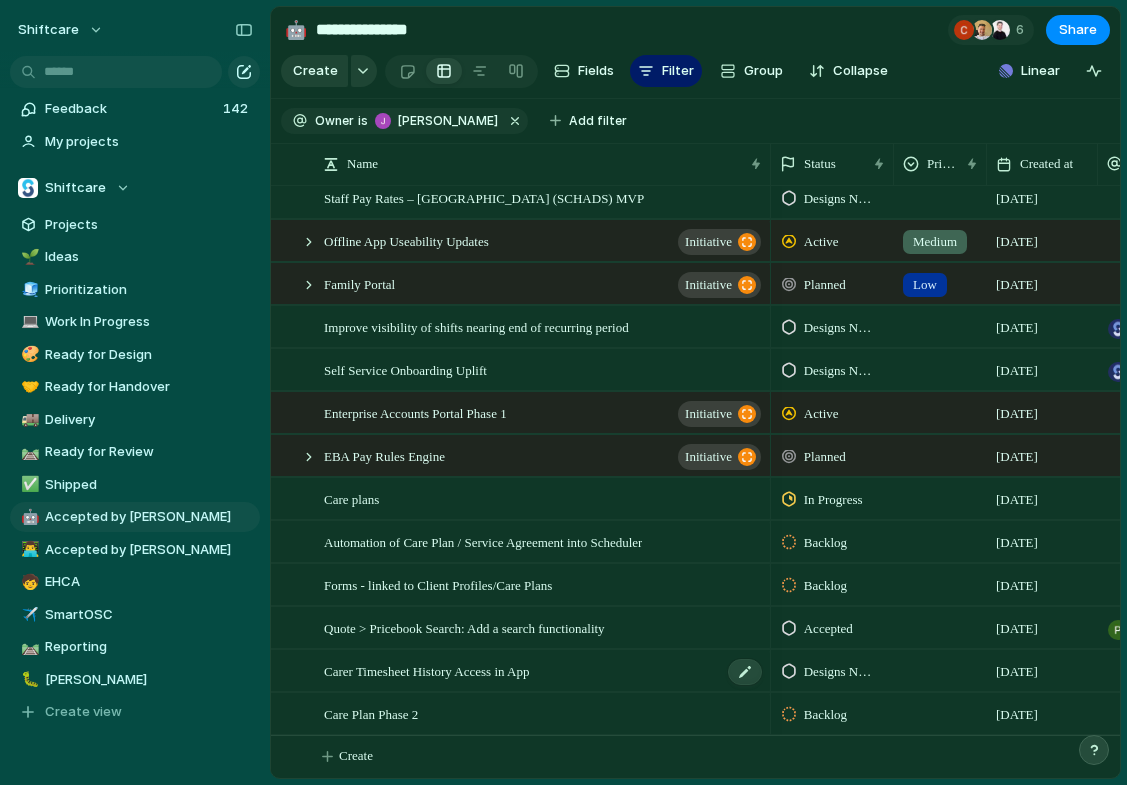 click on "Carer Timesheet History Access in App" at bounding box center [426, 670] 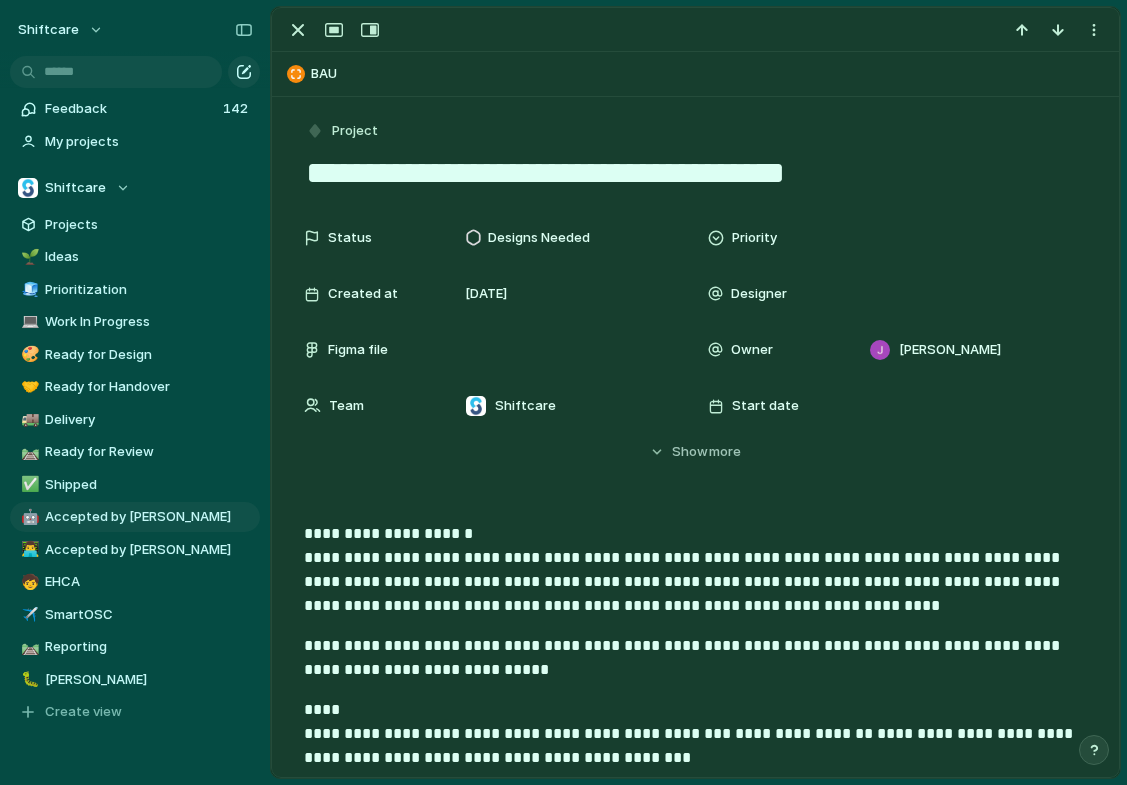 click on "**********" at bounding box center (696, 173) 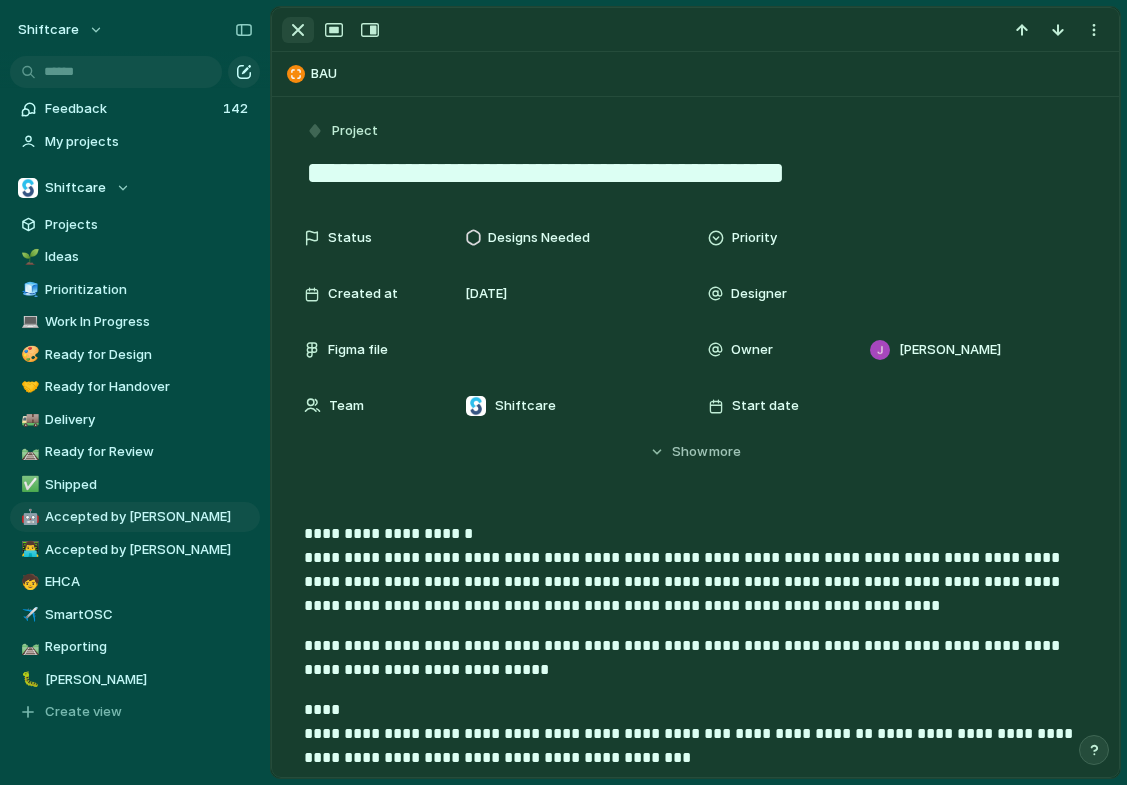 click at bounding box center (298, 30) 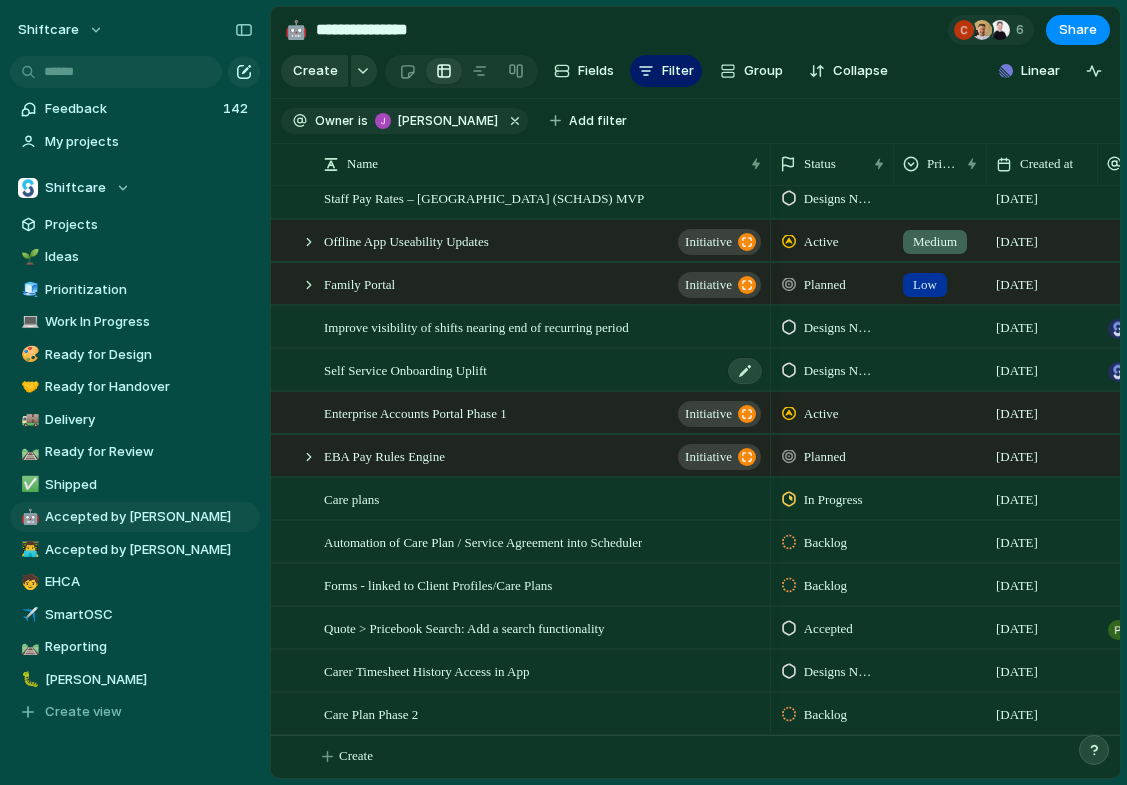 scroll, scrollTop: 0, scrollLeft: 0, axis: both 